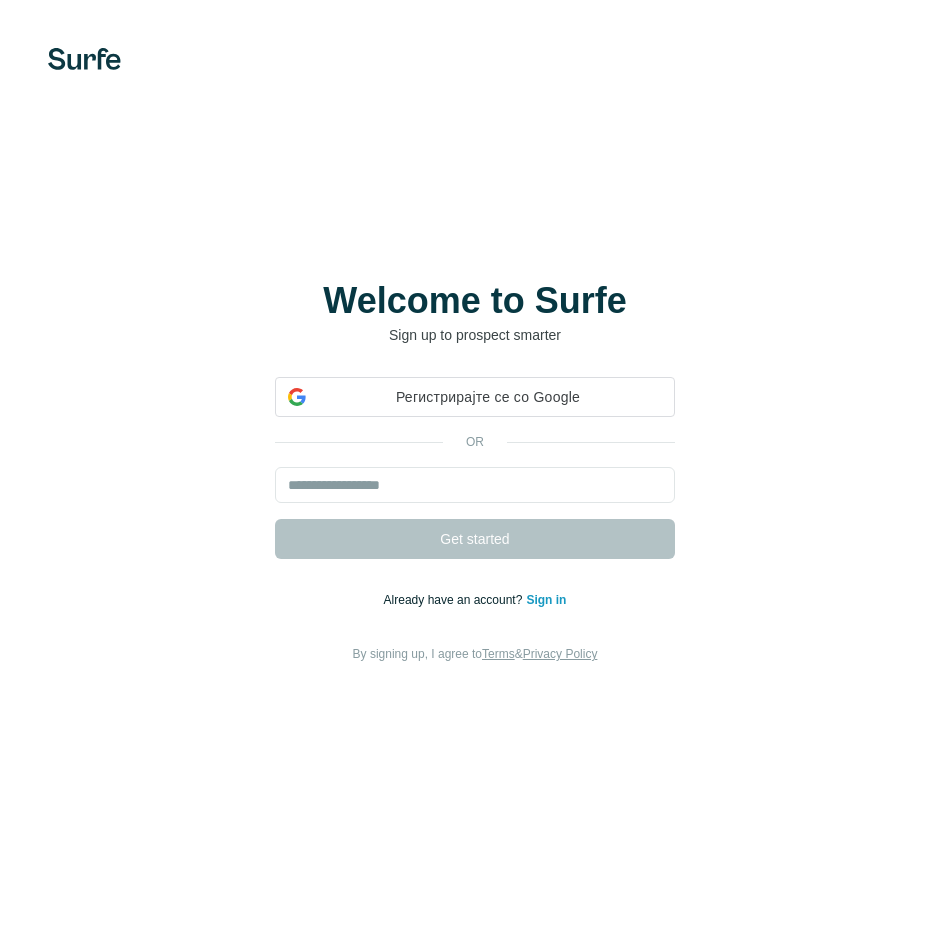scroll, scrollTop: 0, scrollLeft: 0, axis: both 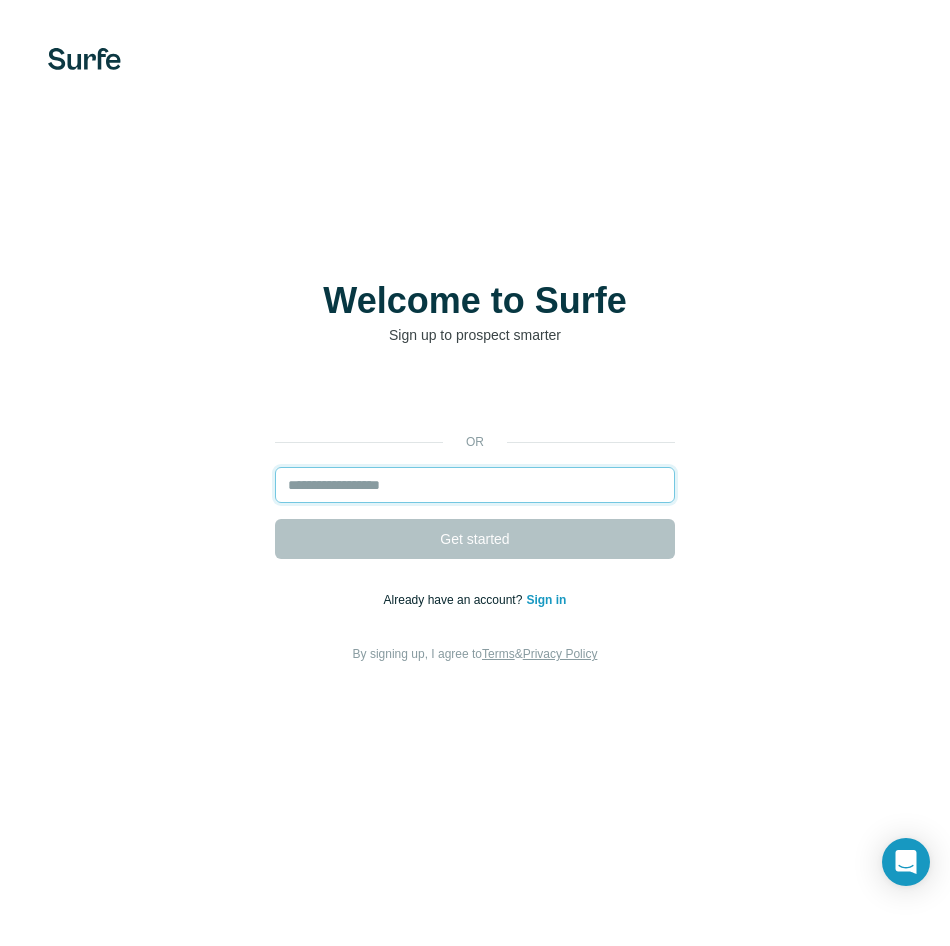 click at bounding box center (475, 485) 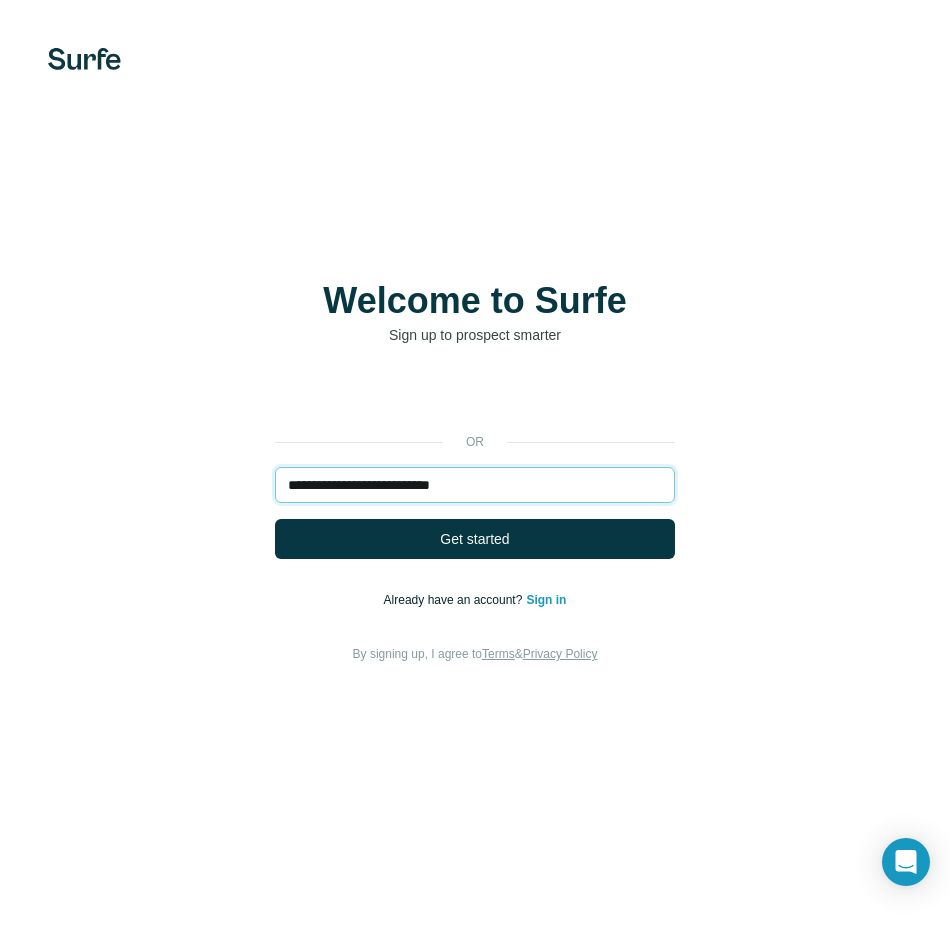 click on "**********" at bounding box center [475, 485] 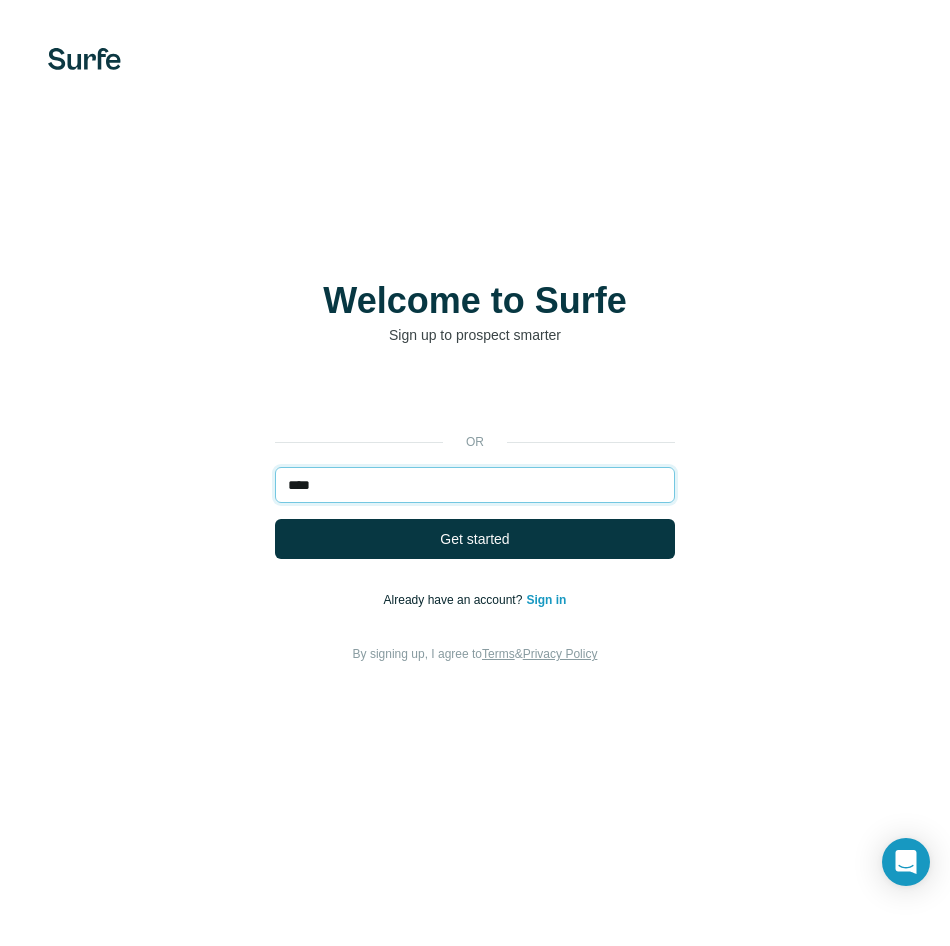 type on "**********" 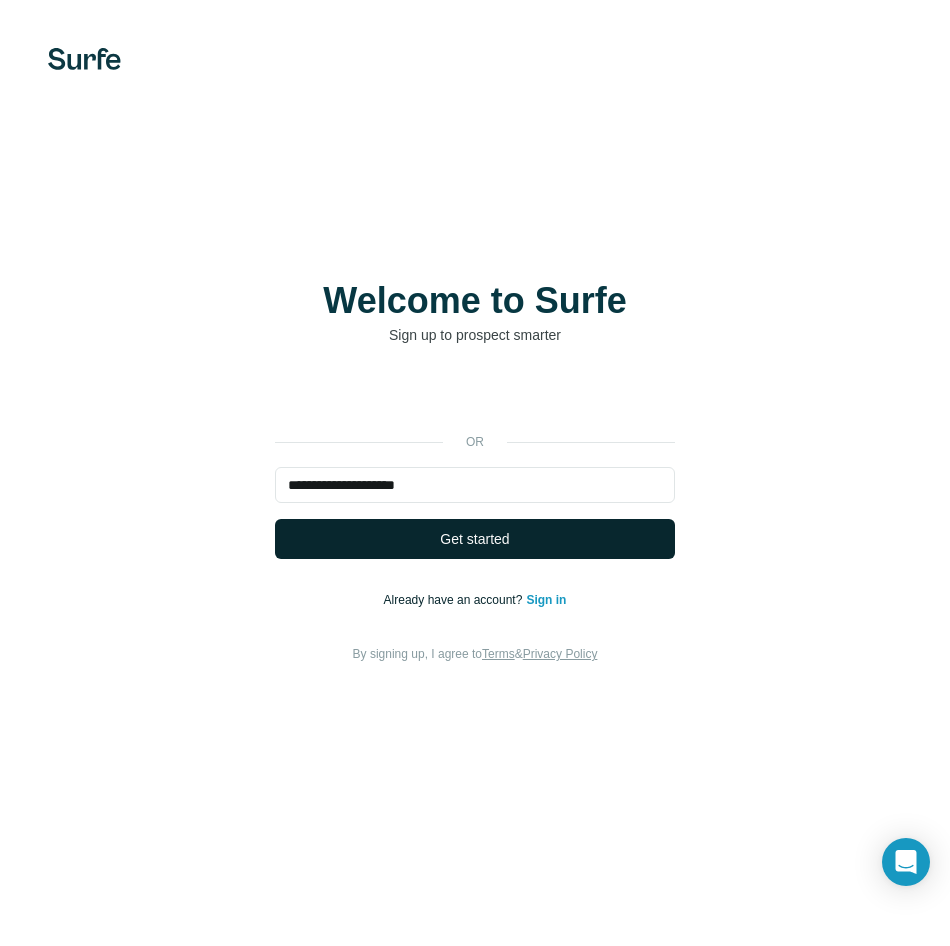 click on "Get started" at bounding box center (474, 539) 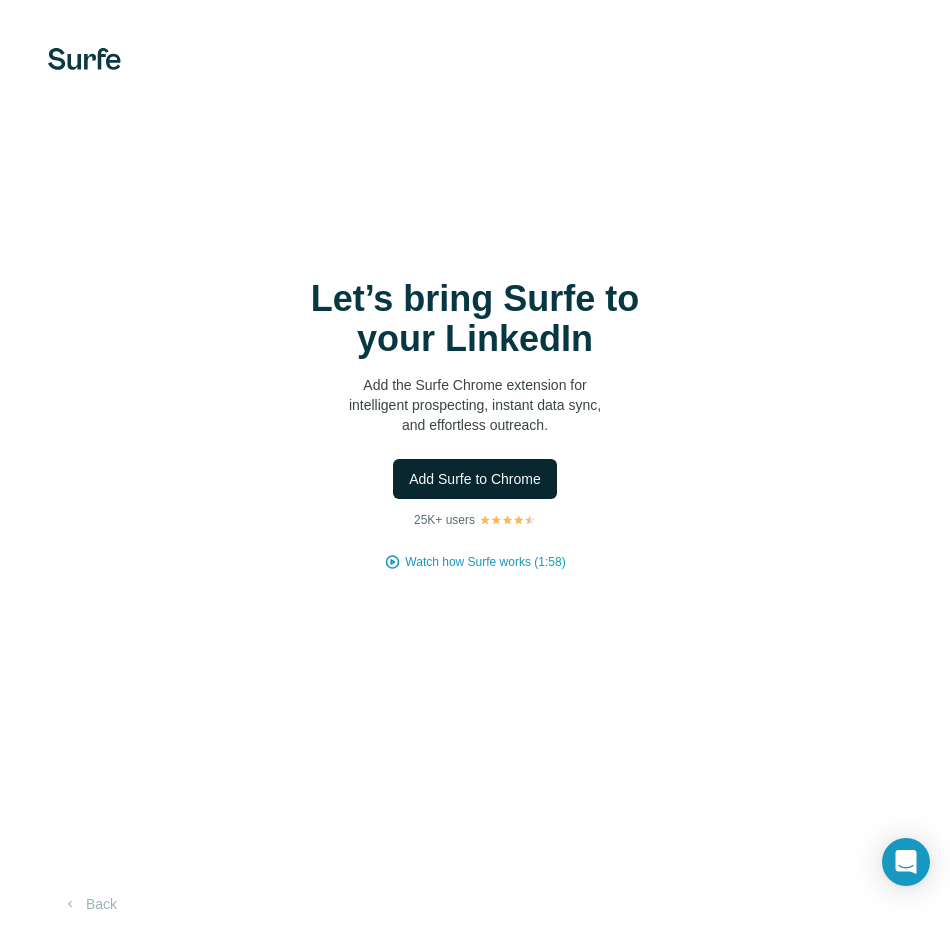 click on "Add Surfe to Chrome" at bounding box center (475, 479) 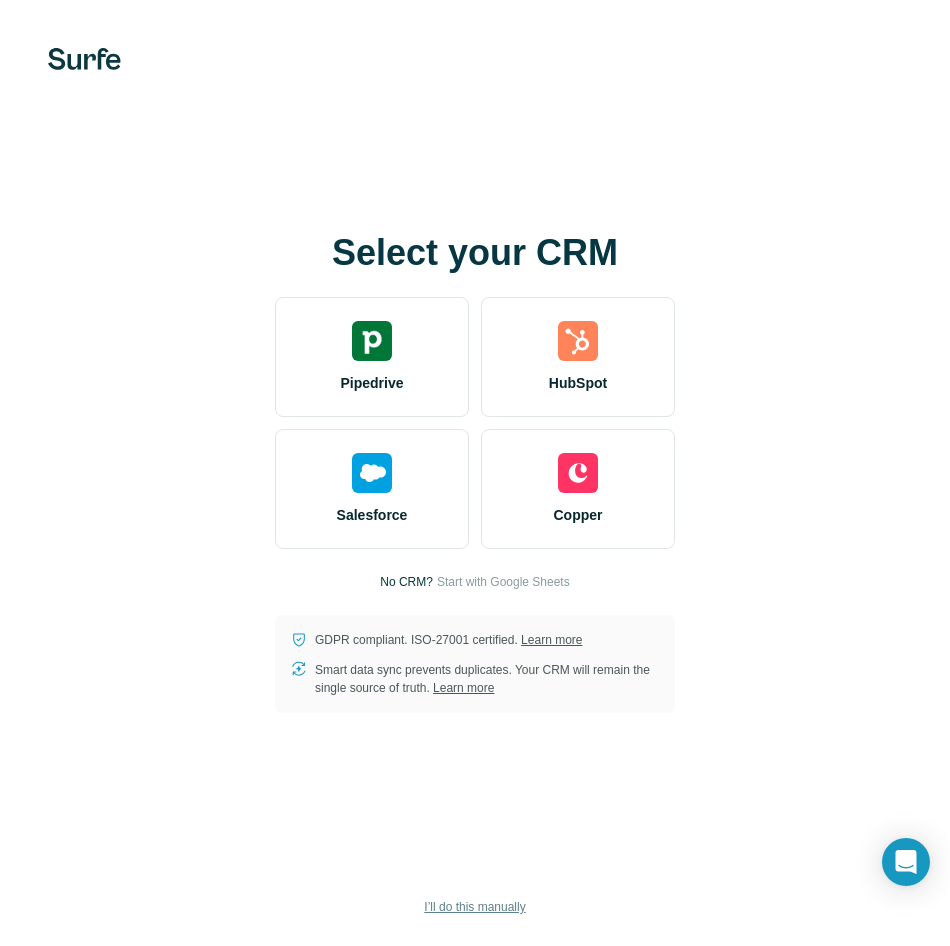click on "I’ll do this manually" at bounding box center [474, 907] 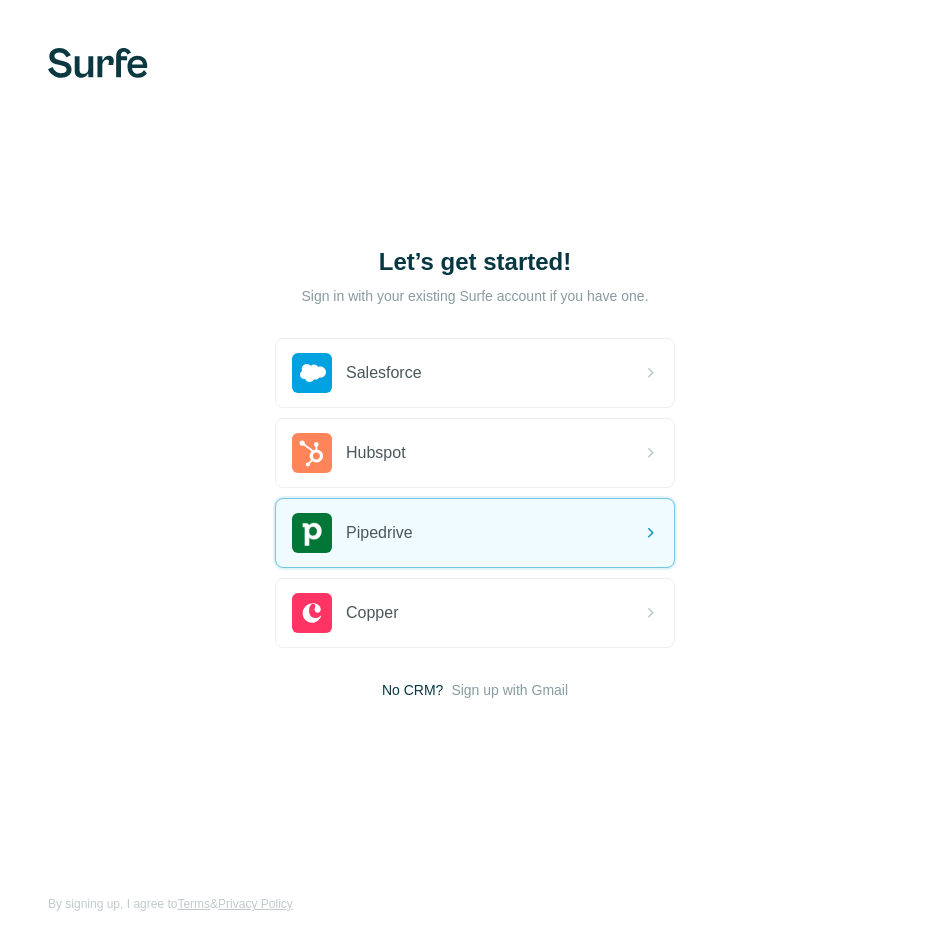 scroll, scrollTop: 0, scrollLeft: 0, axis: both 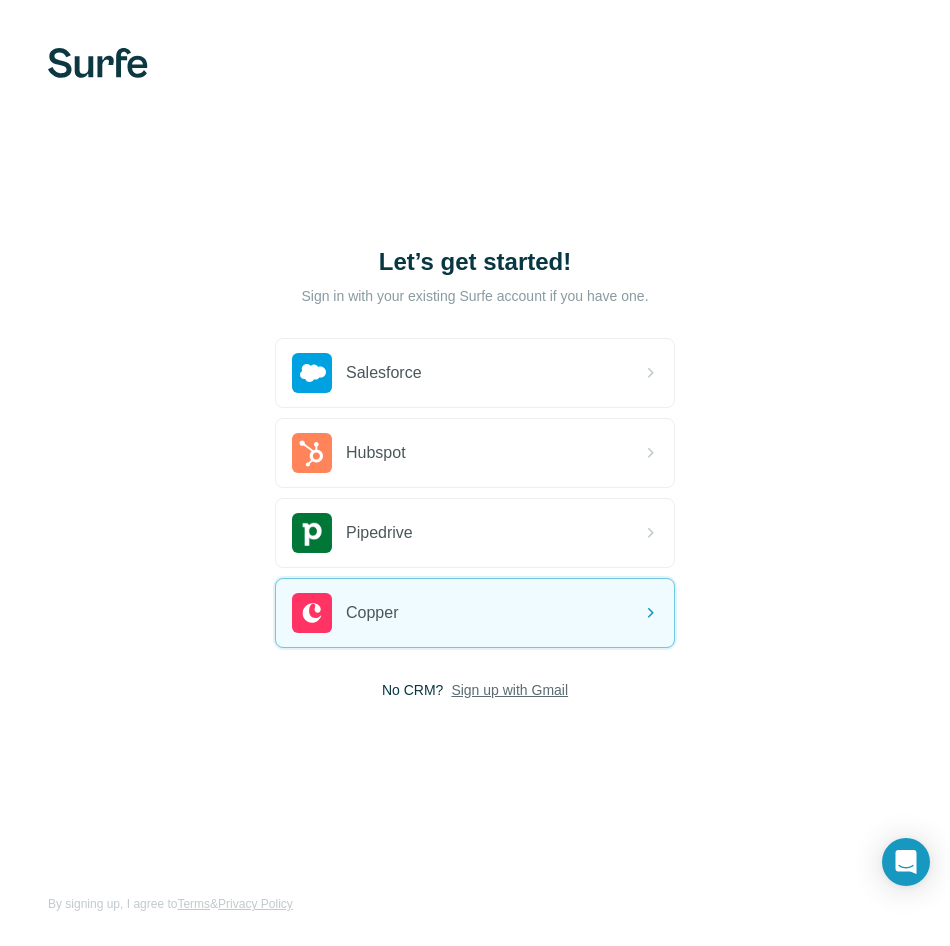 click on "Sign up with Gmail" at bounding box center (509, 690) 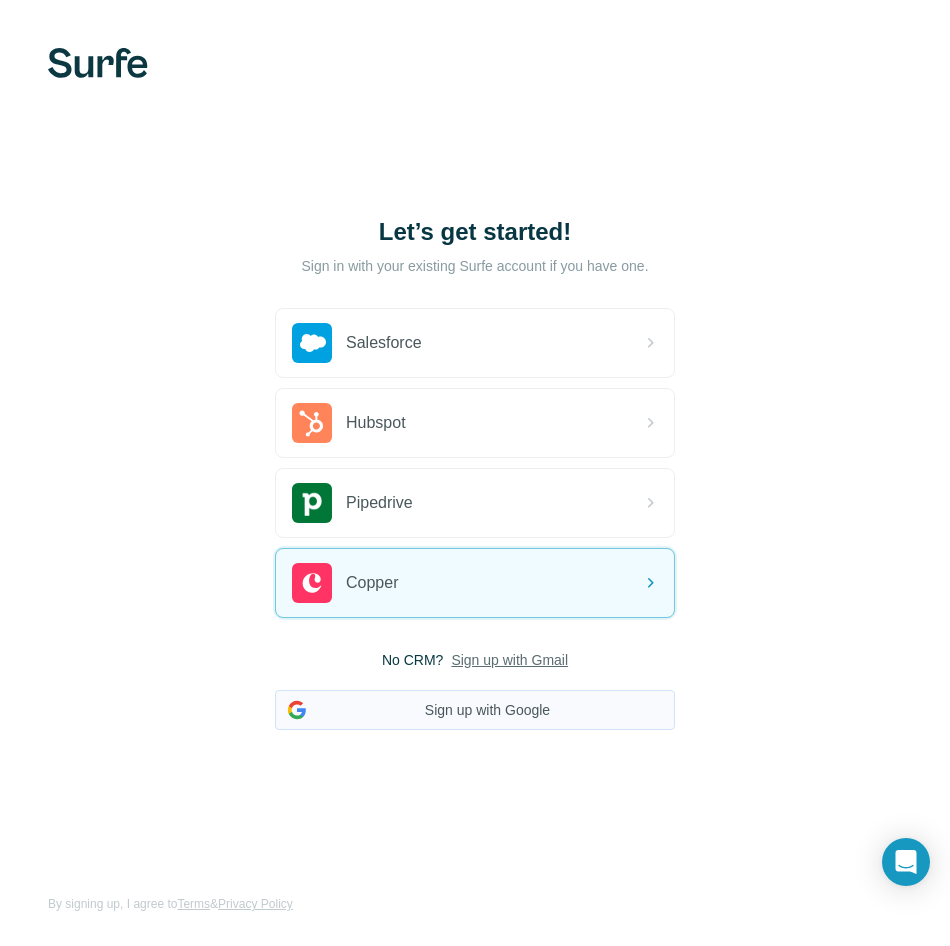 click on "Sign up with Google" at bounding box center [475, 710] 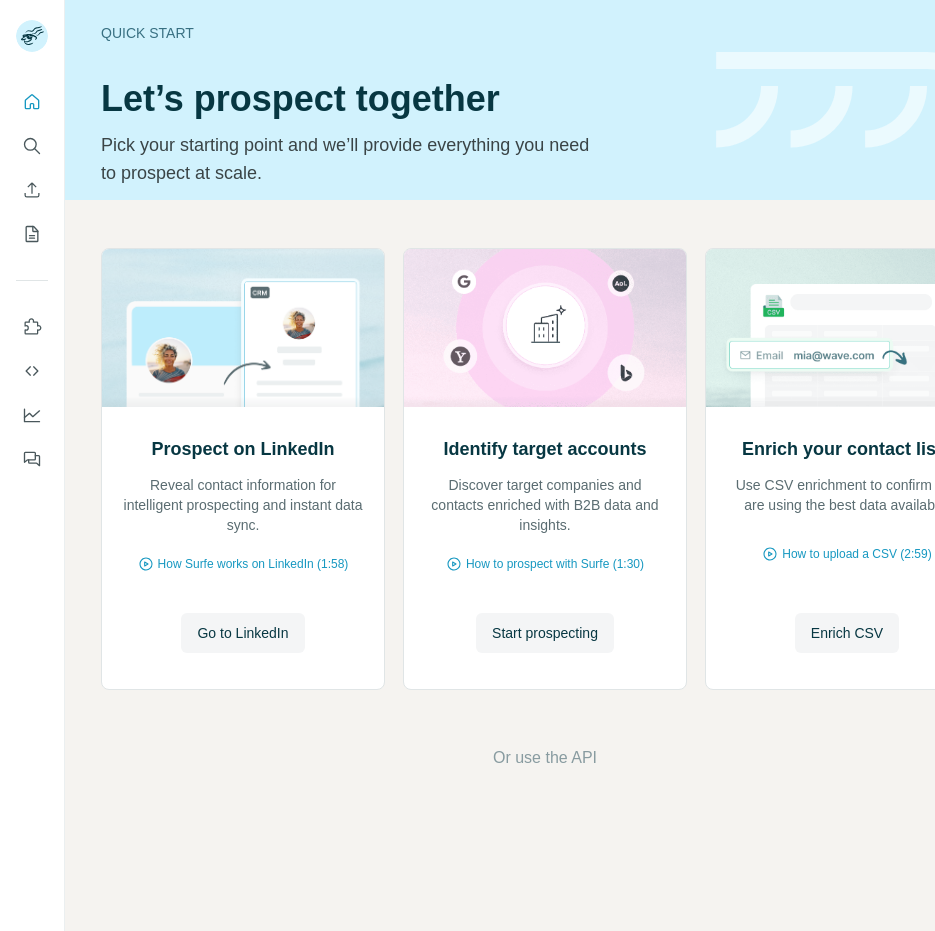 scroll, scrollTop: 0, scrollLeft: 0, axis: both 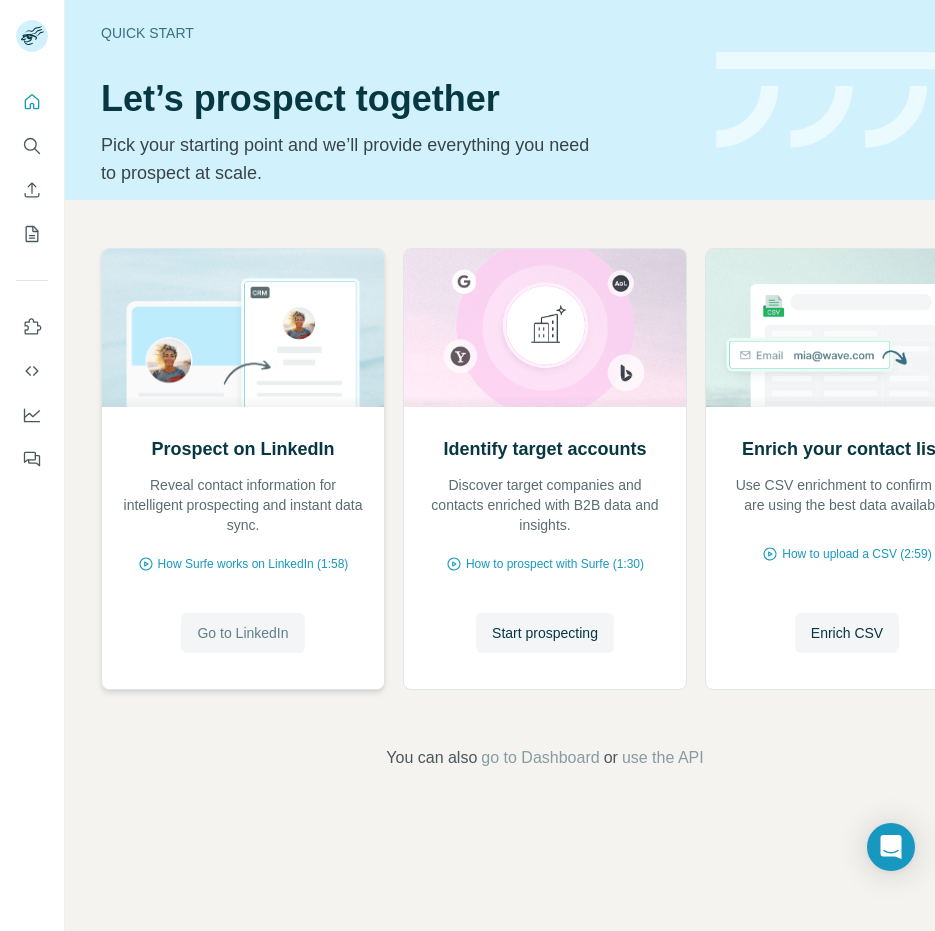 click on "Go to LinkedIn" at bounding box center (242, 633) 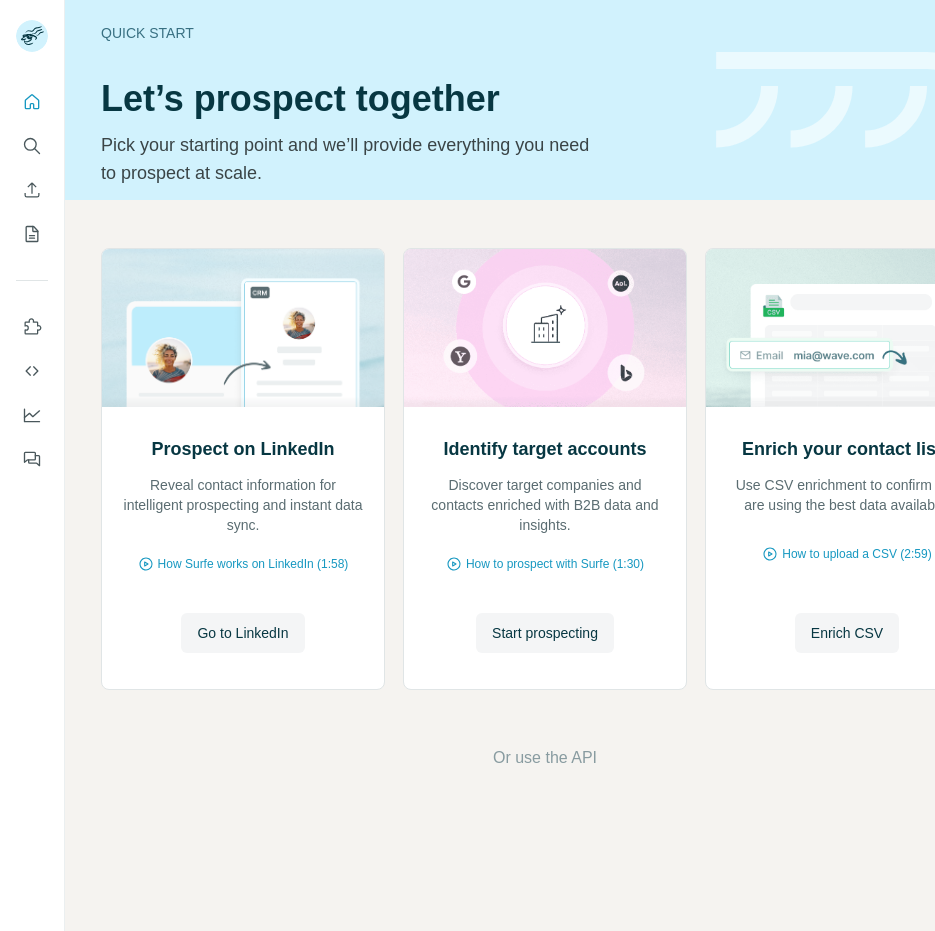 scroll, scrollTop: 0, scrollLeft: 0, axis: both 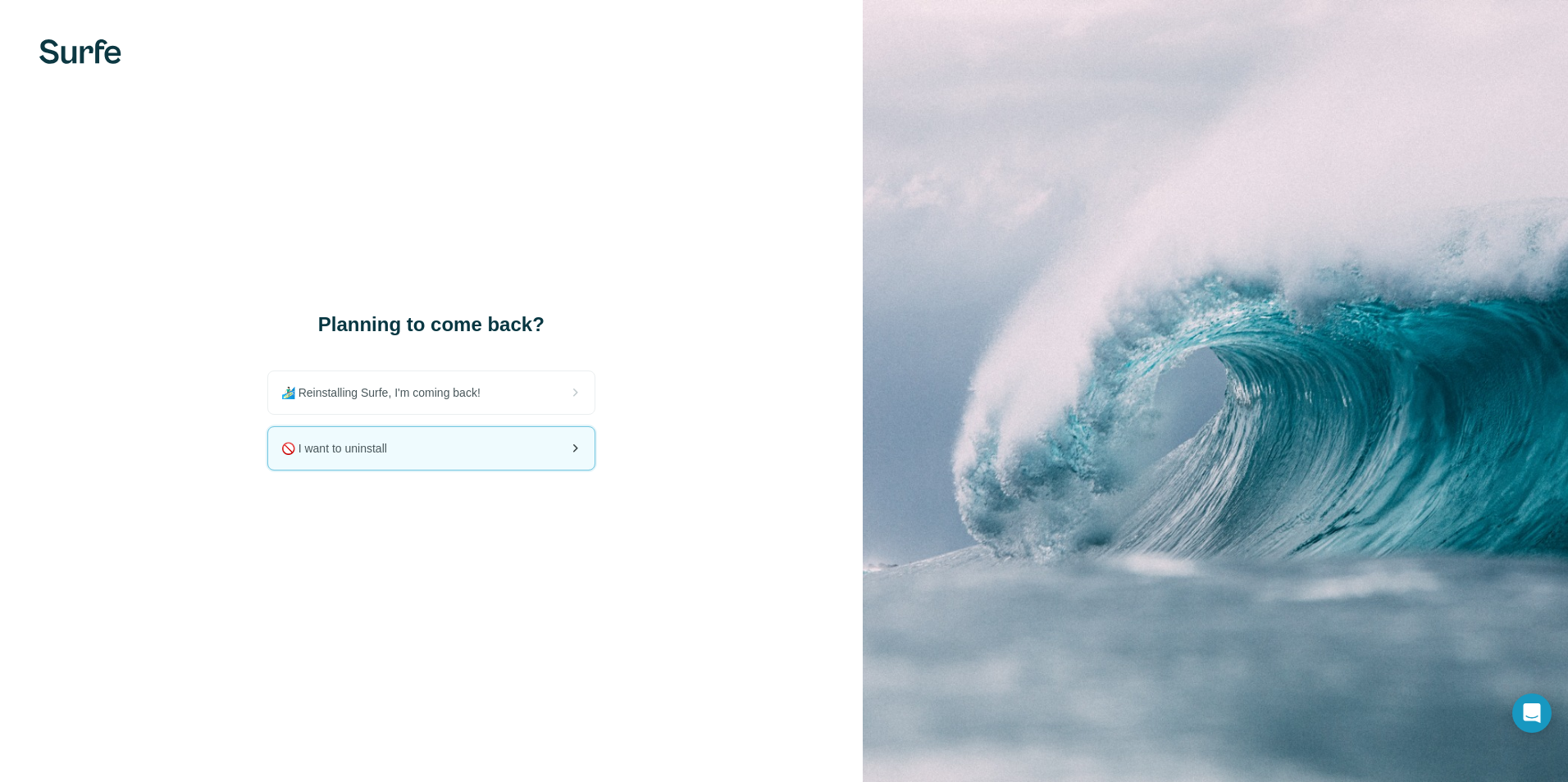 click on "🚫  I want to uninstall" at bounding box center (431, 448) 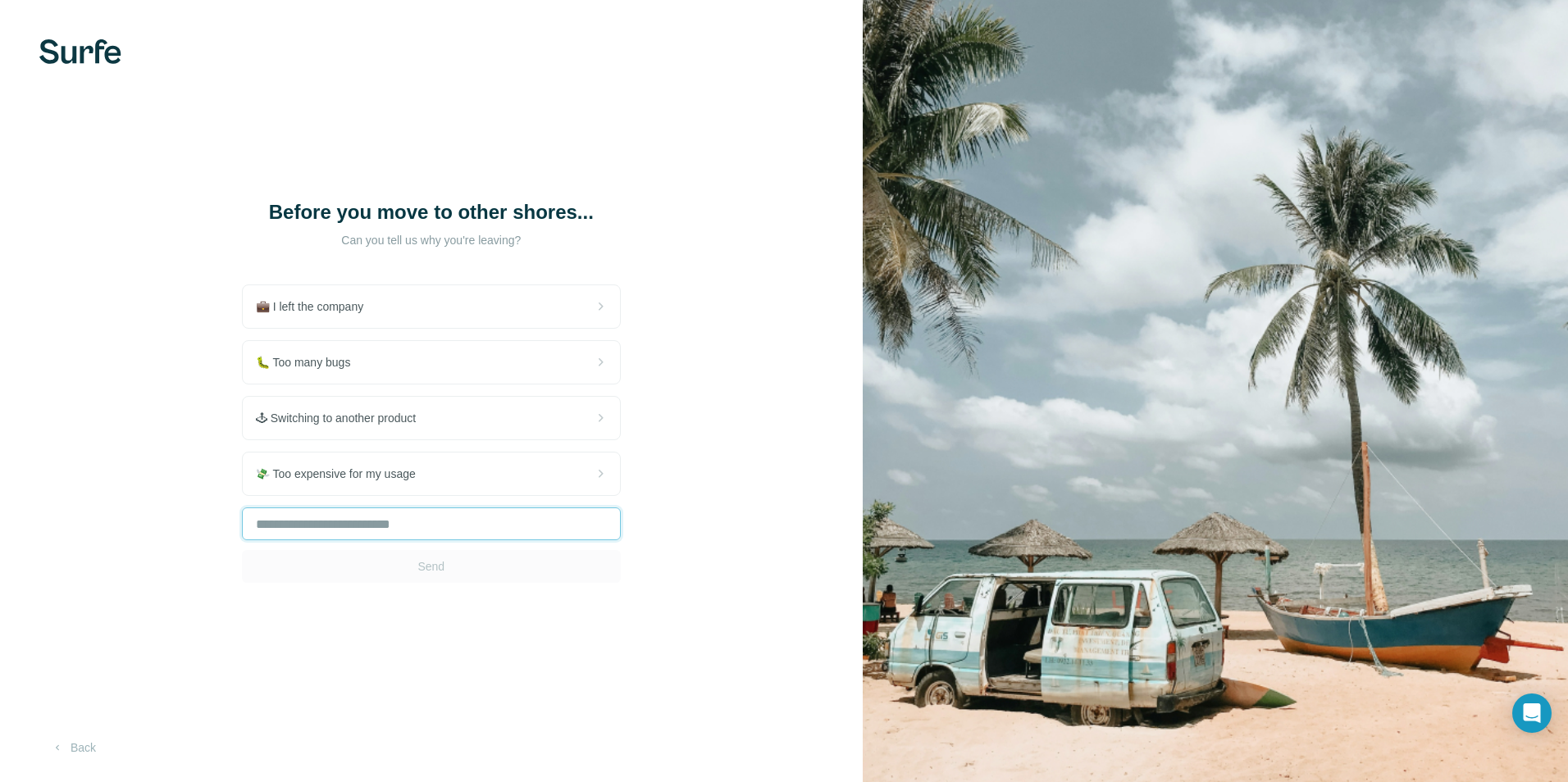 click at bounding box center [431, 524] 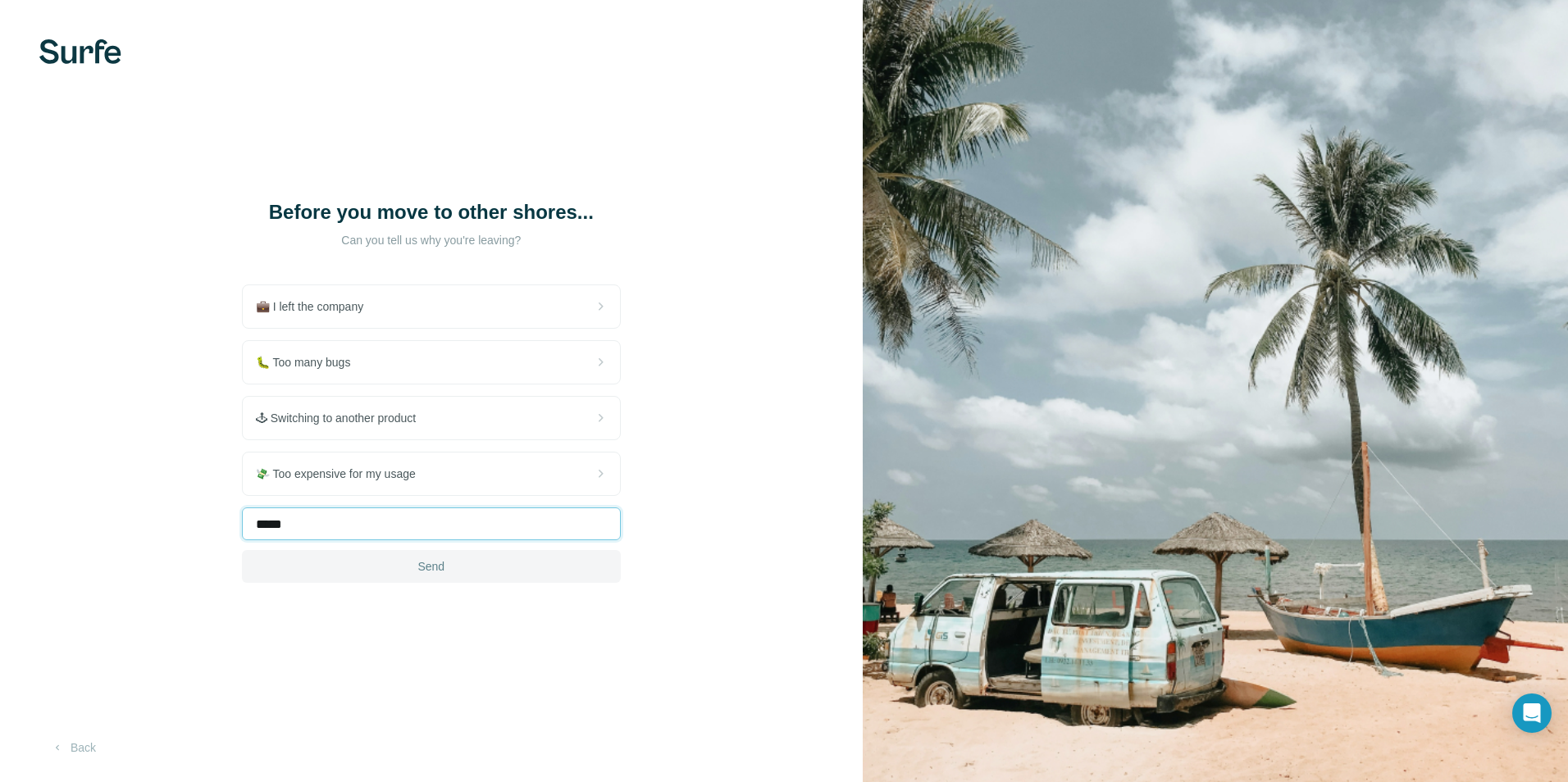 type on "*****" 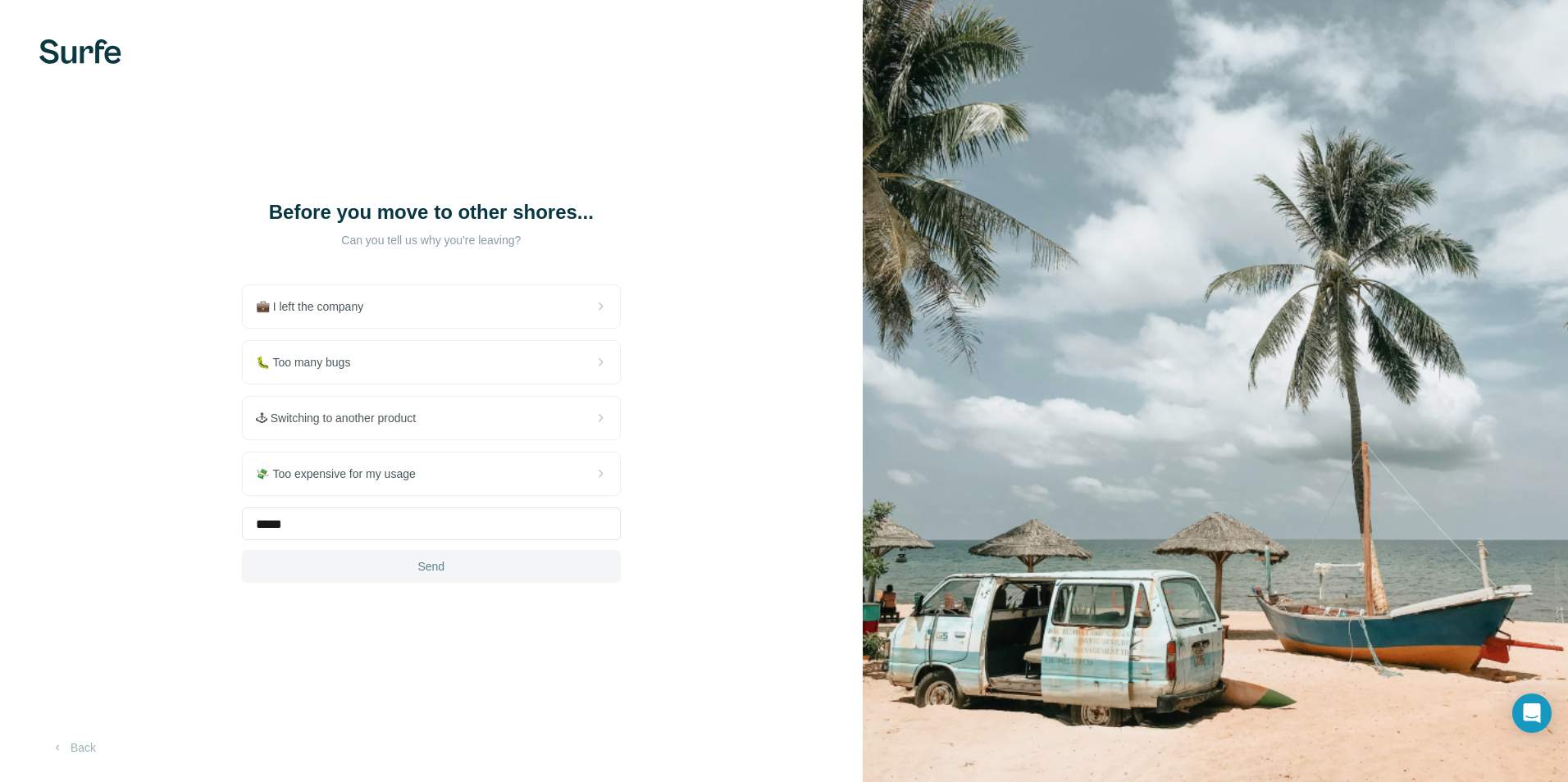 click on "Send" at bounding box center [431, 566] 